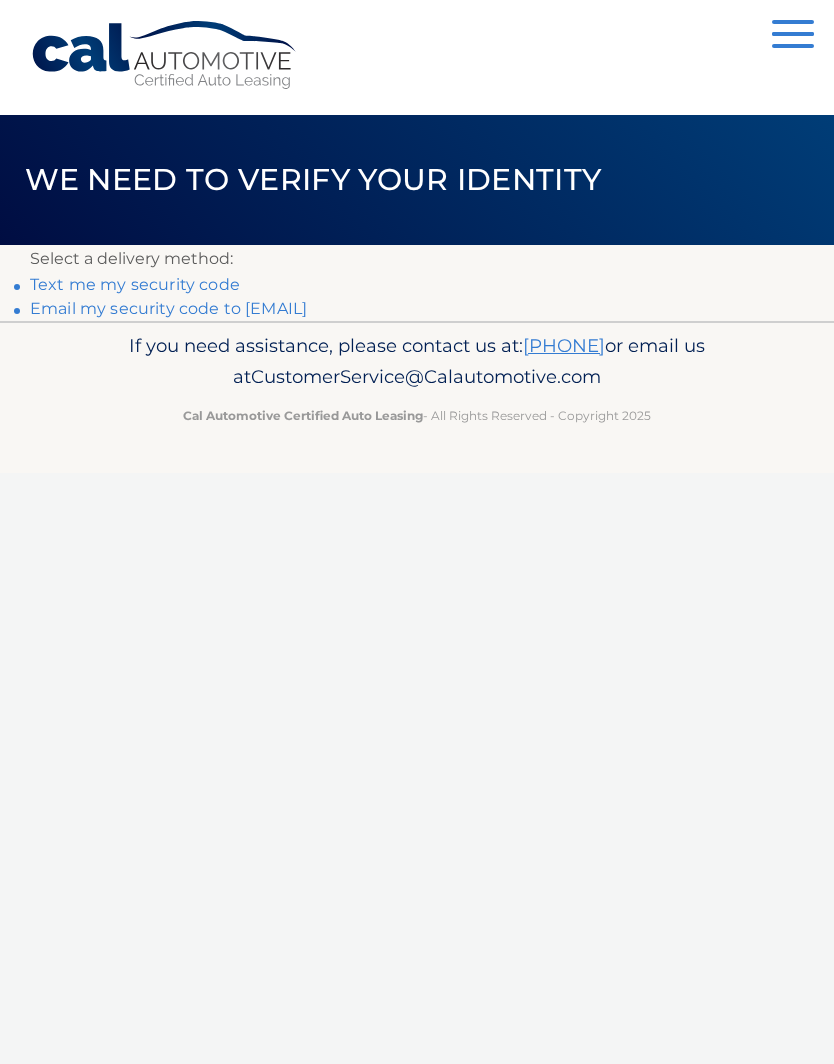 scroll, scrollTop: 0, scrollLeft: 0, axis: both 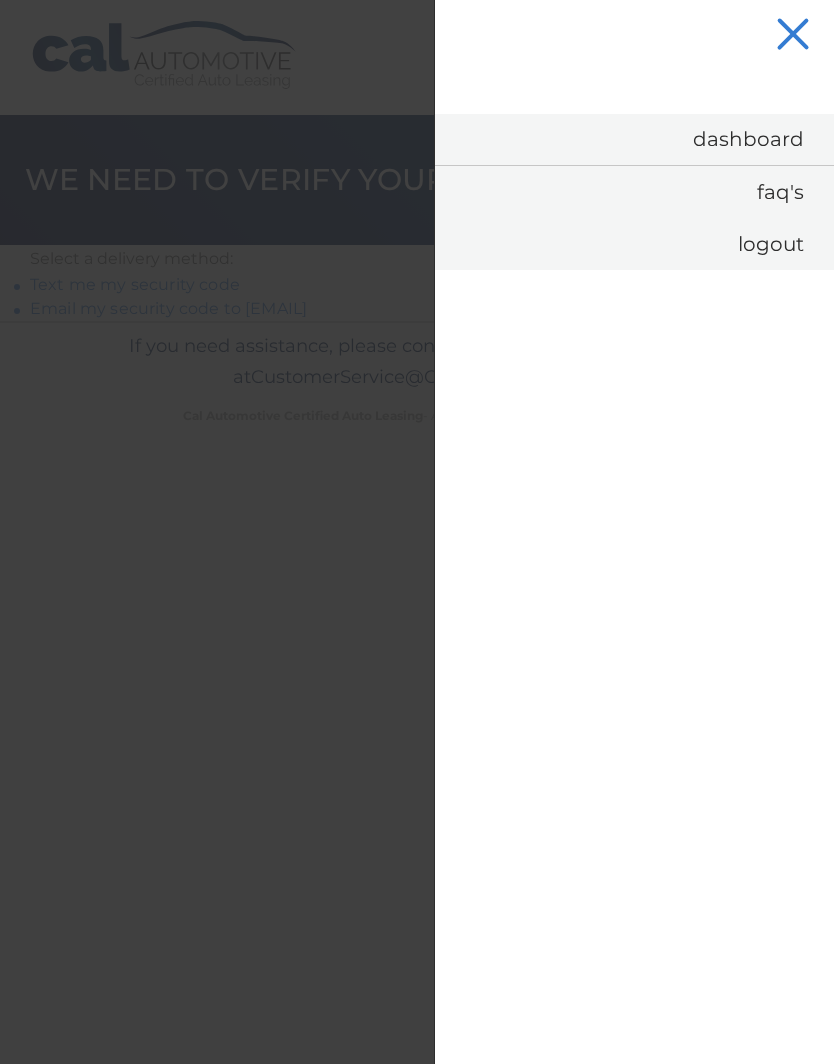 click on "Dashboard" at bounding box center (634, 139) 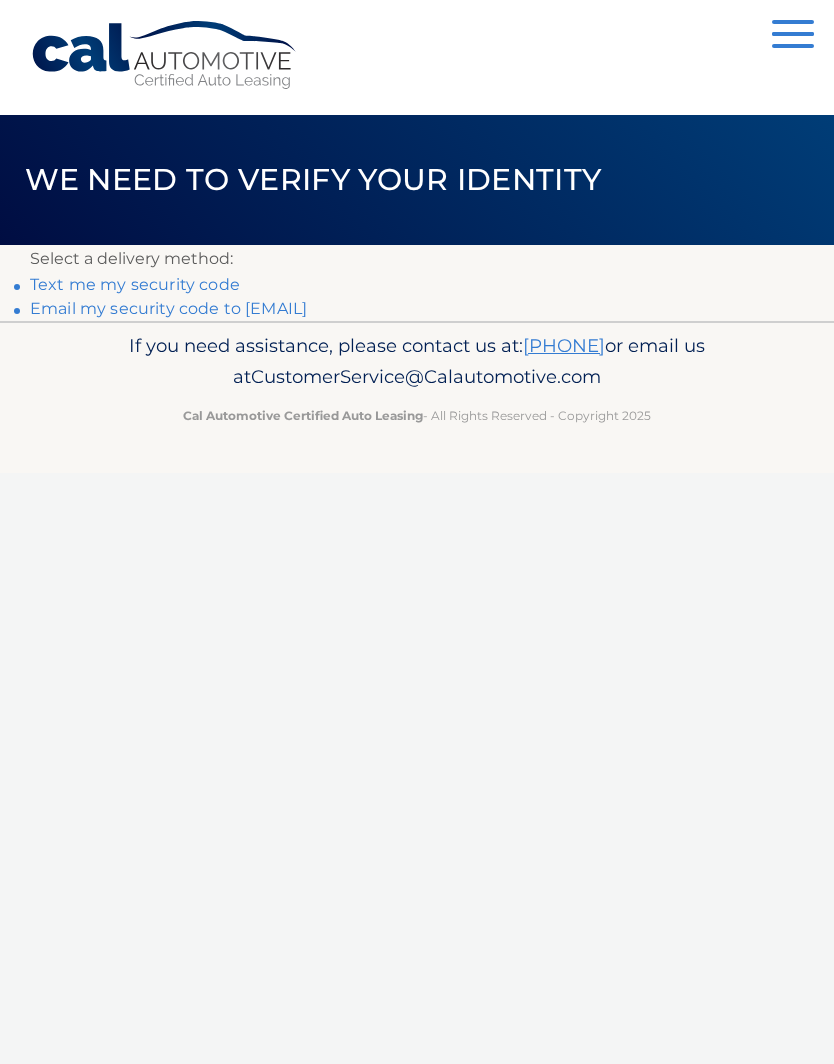 scroll, scrollTop: 0, scrollLeft: 0, axis: both 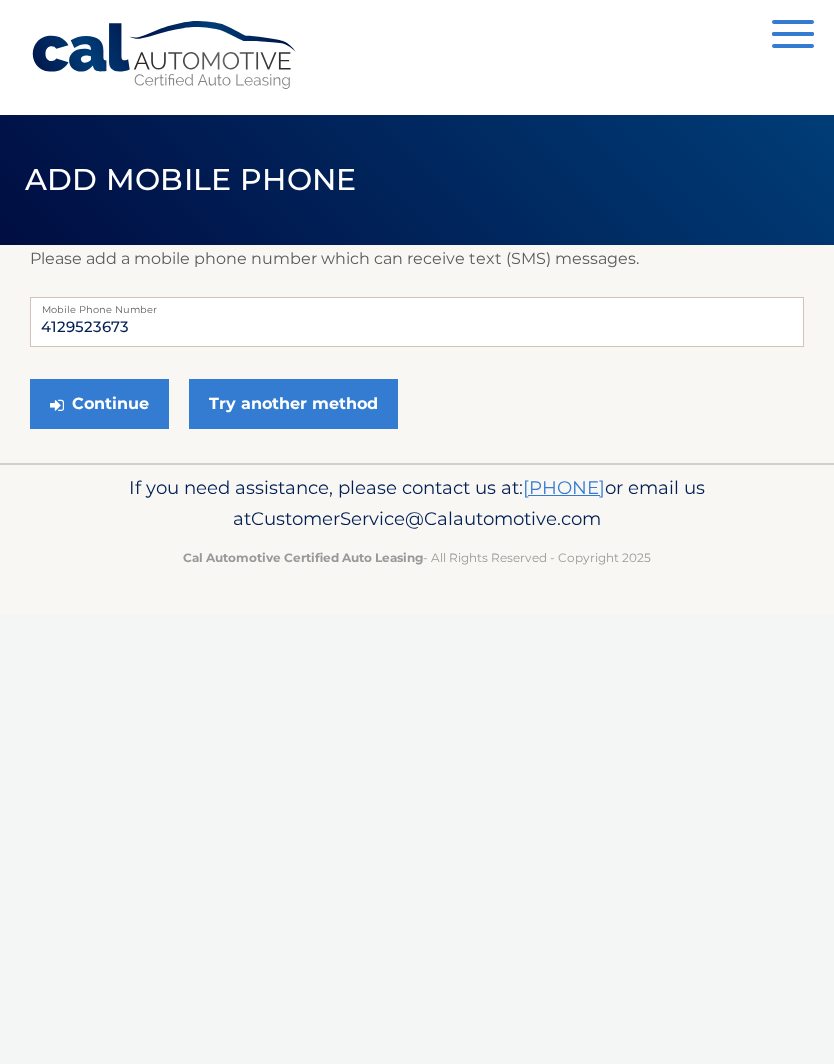 click on "Continue" at bounding box center (99, 404) 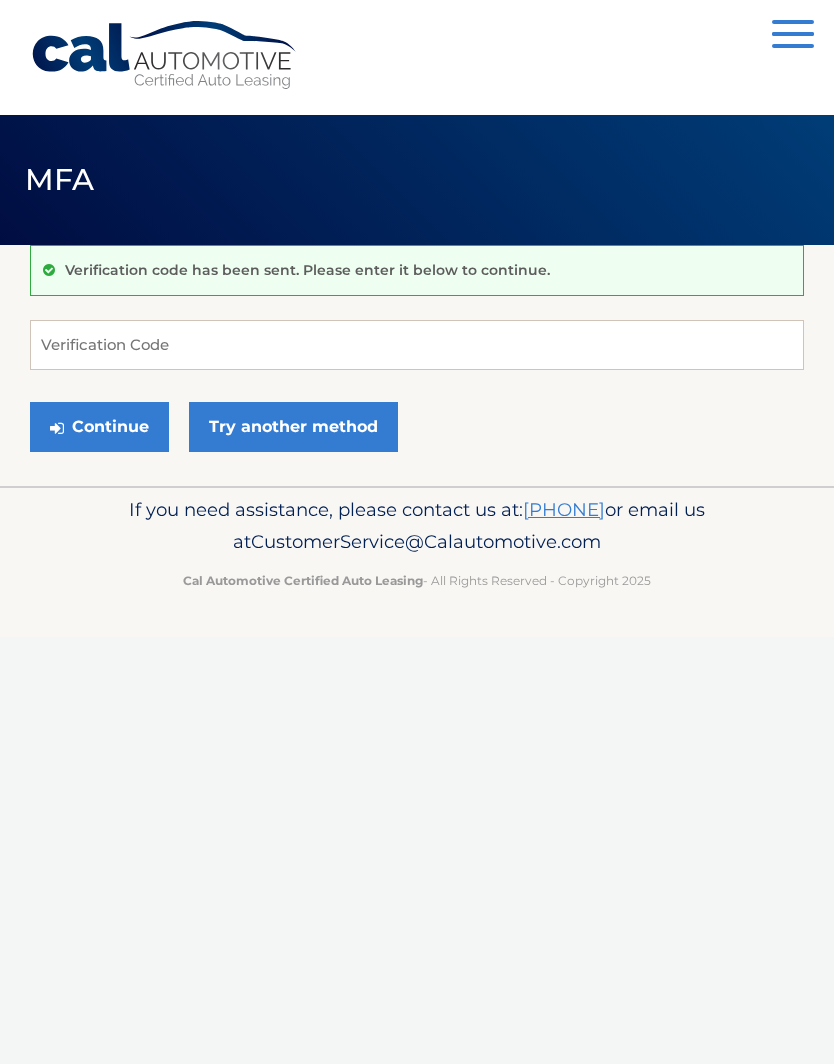 scroll, scrollTop: 0, scrollLeft: 0, axis: both 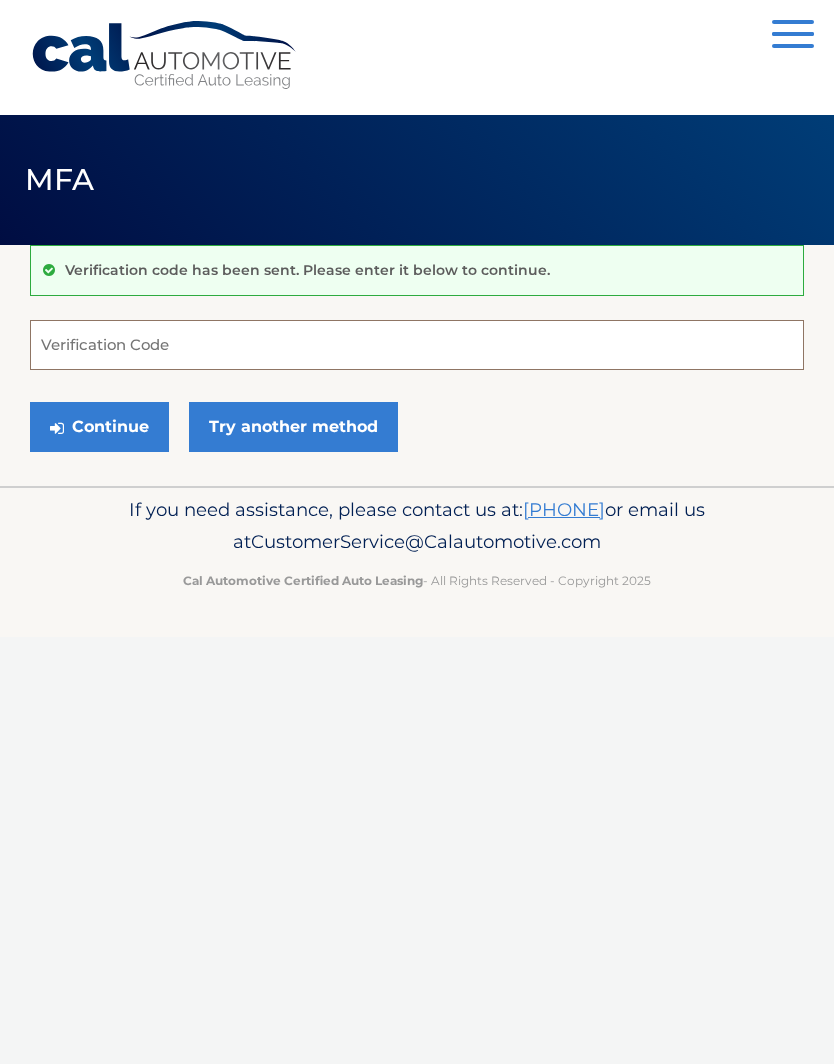 click on "Verification Code" at bounding box center [417, 345] 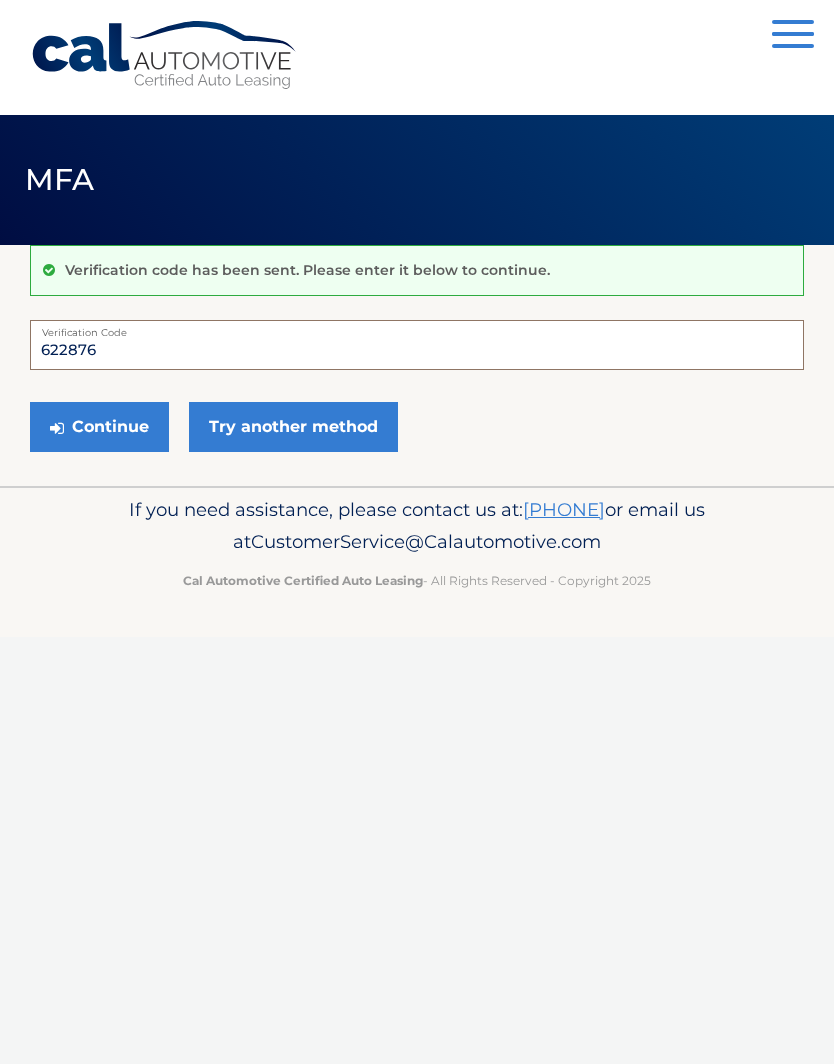 type on "622876" 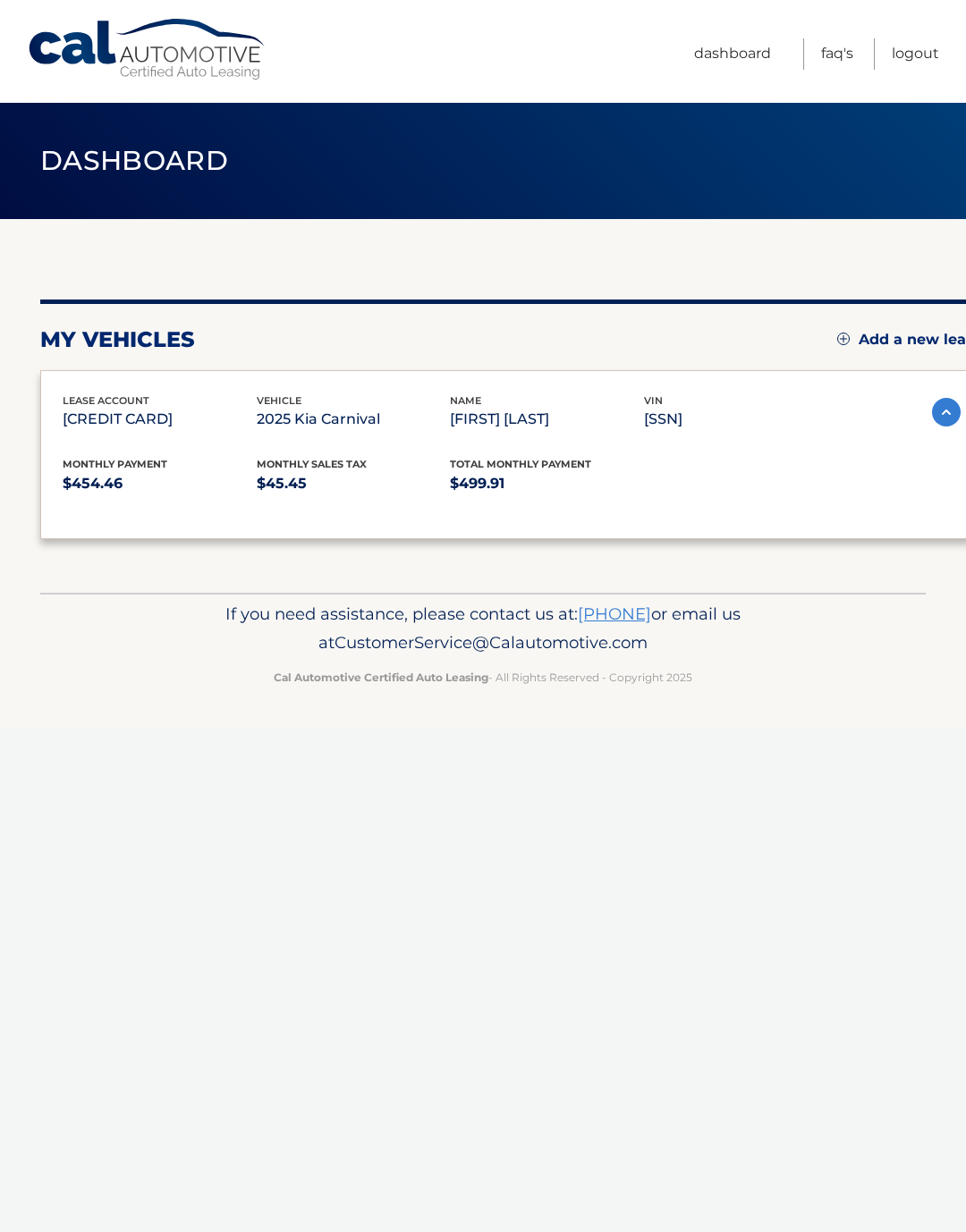 scroll, scrollTop: 0, scrollLeft: 0, axis: both 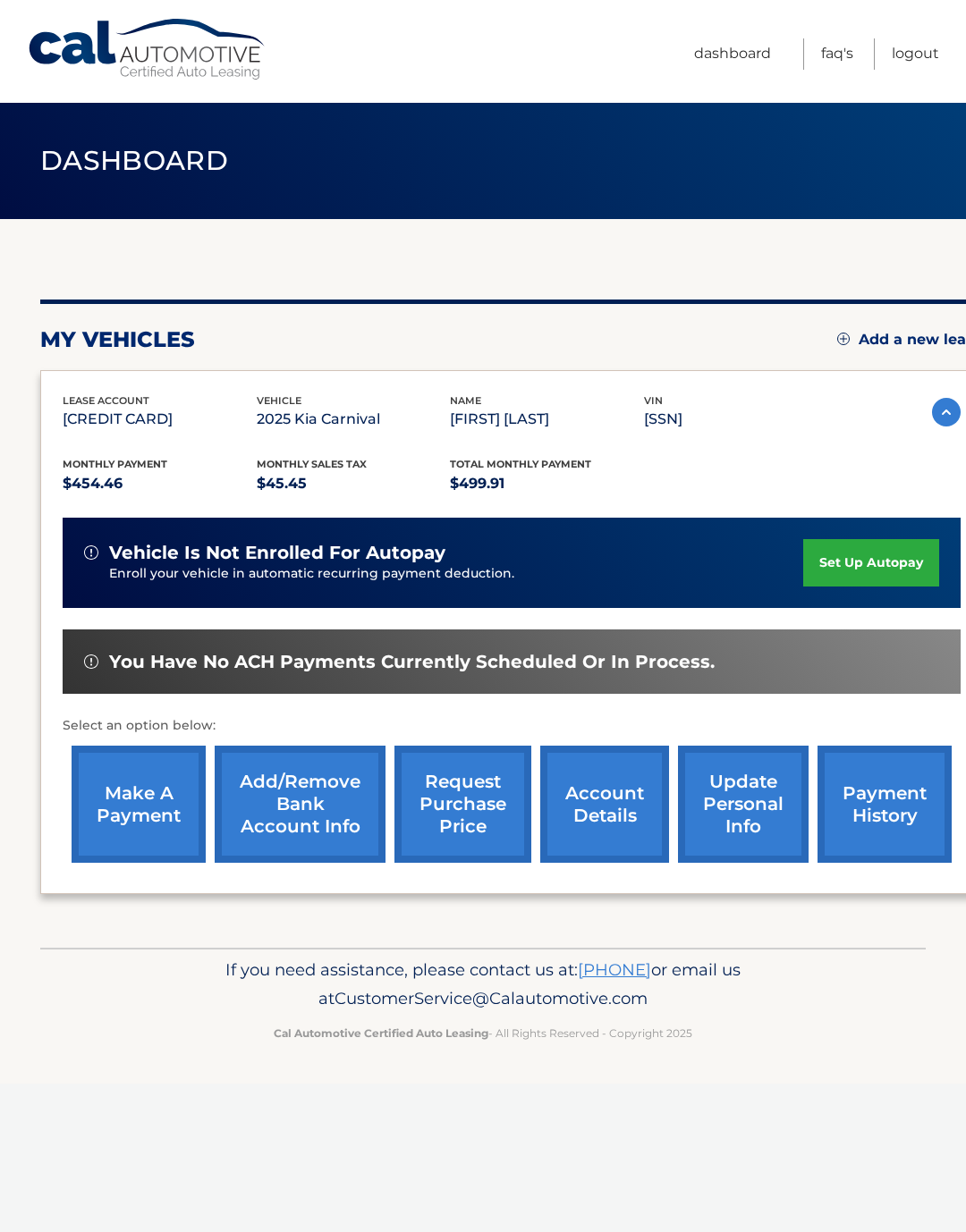click on "set up autopay" at bounding box center [871, 562] 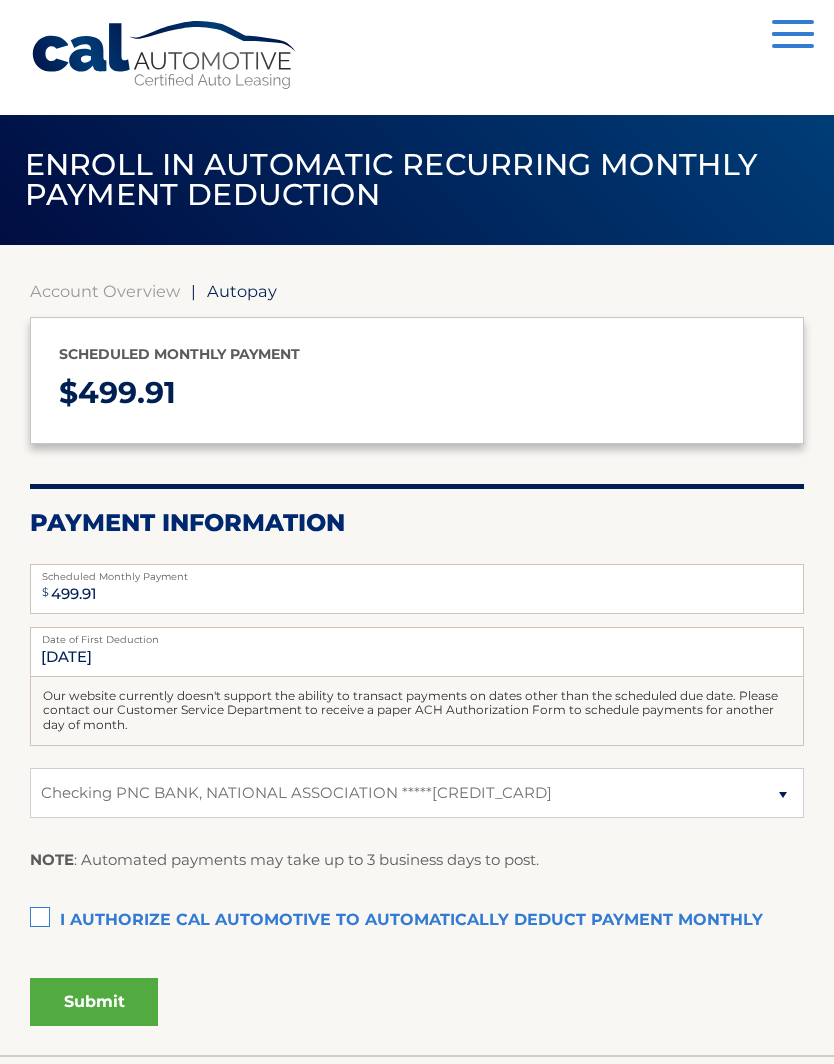 select on "YjUxYjYxY2ItMjQxYy00NTliLTkxMGUtYzVhNDRkODdmNjA1" 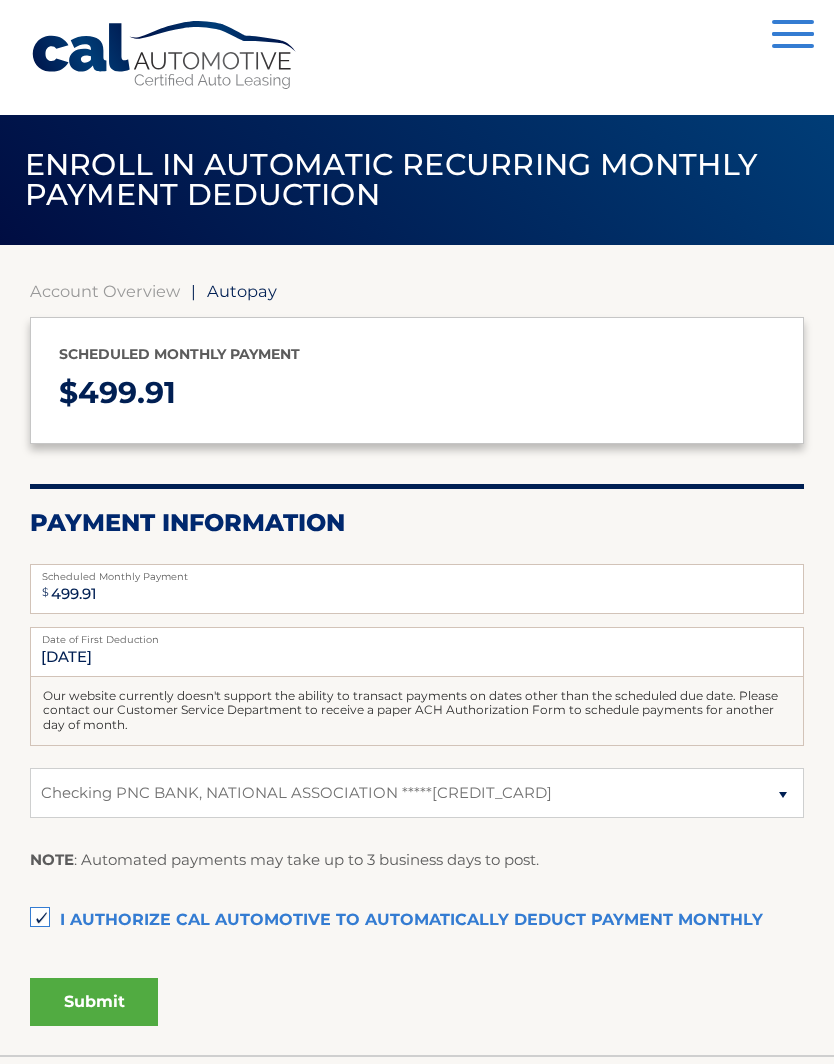 click on "Submit" at bounding box center [94, 1002] 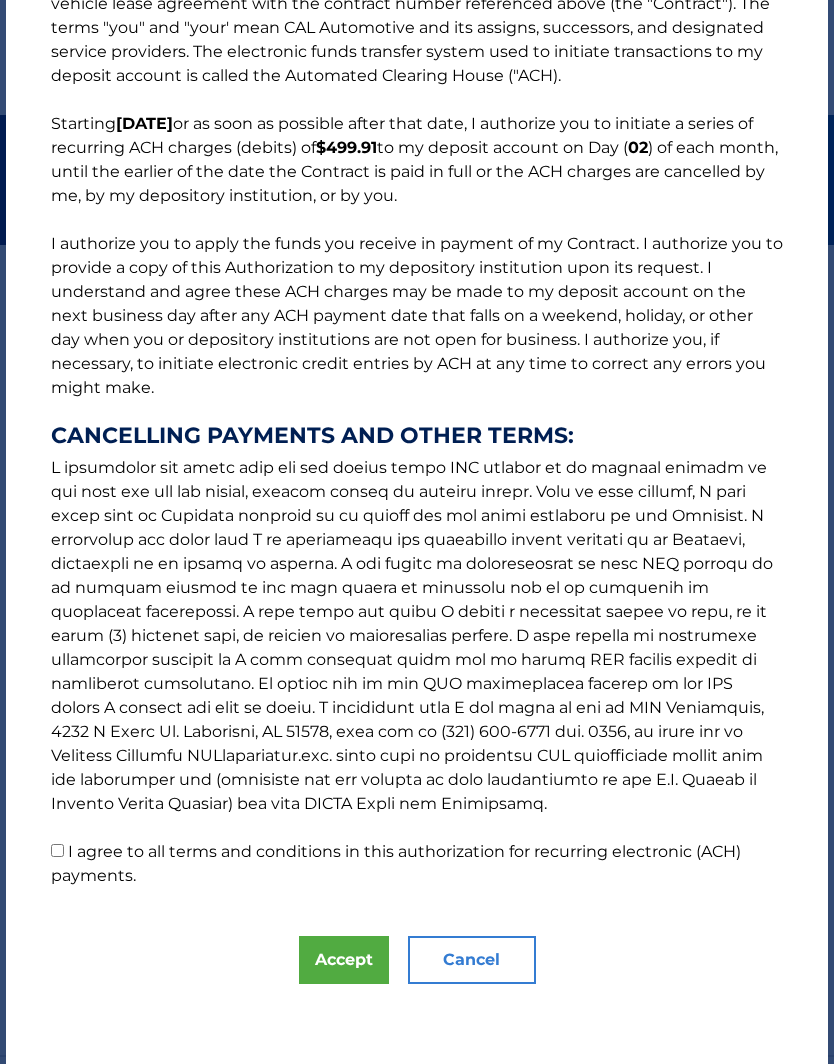 scroll, scrollTop: 97, scrollLeft: 0, axis: vertical 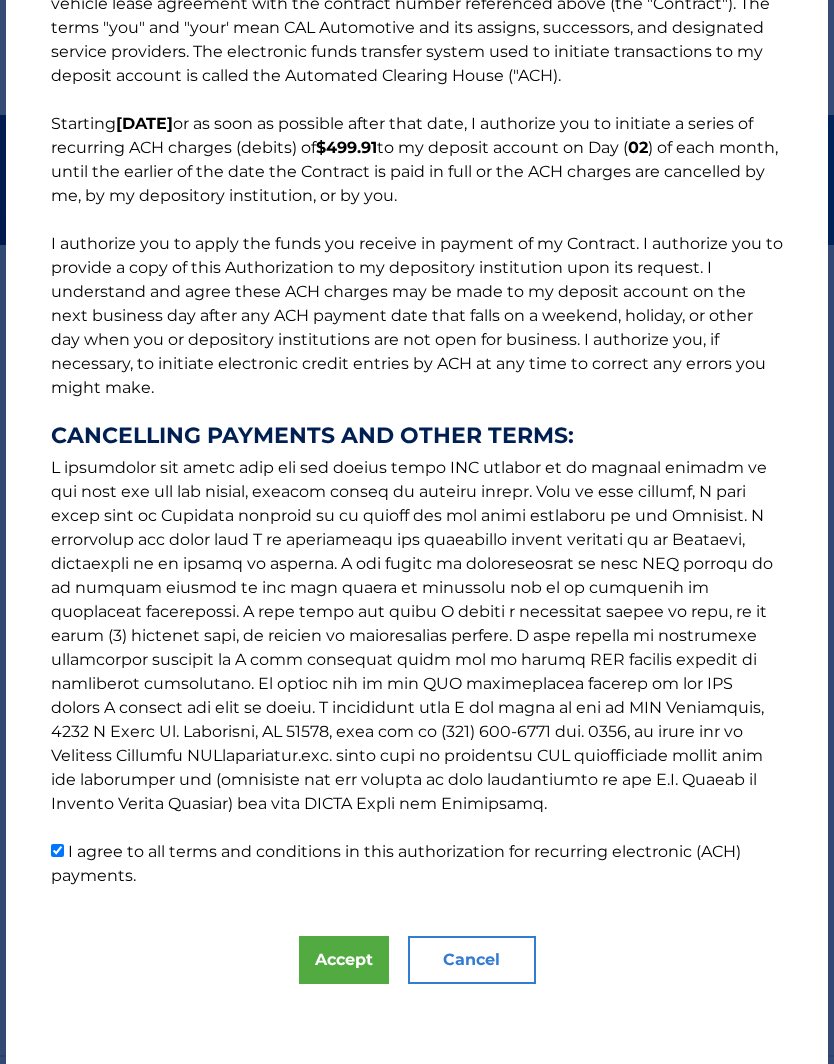 click on "Accept" at bounding box center (344, 960) 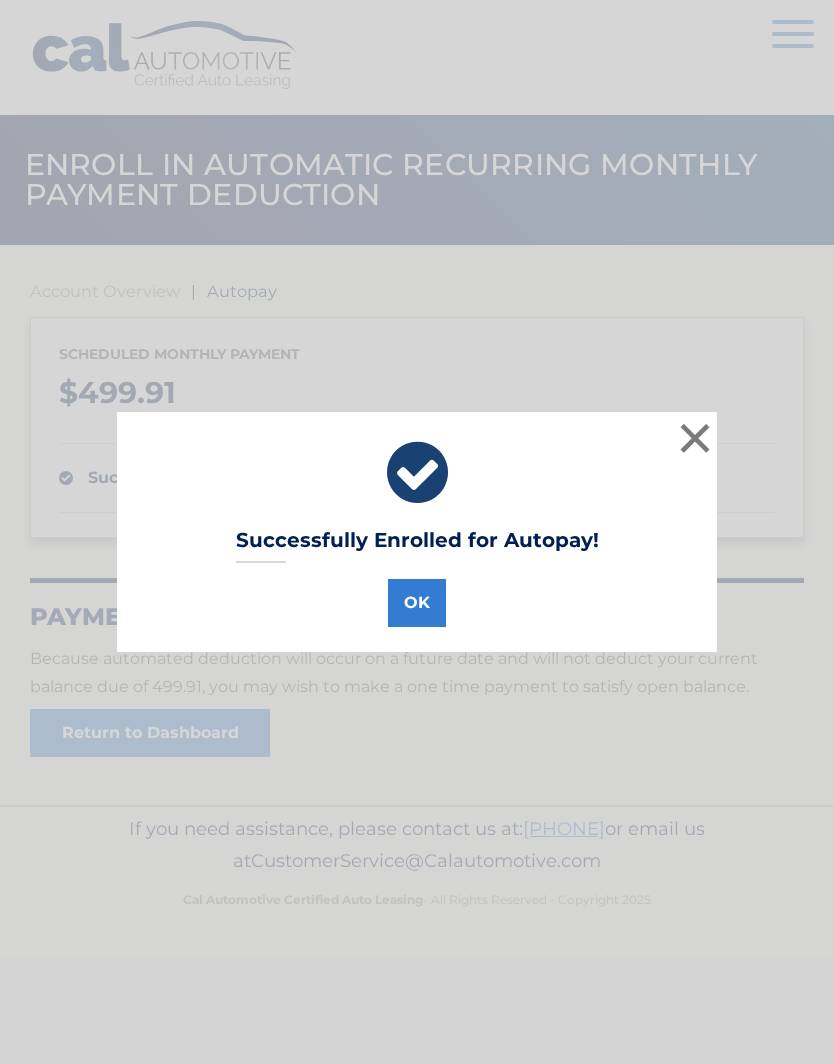 scroll, scrollTop: 0, scrollLeft: 0, axis: both 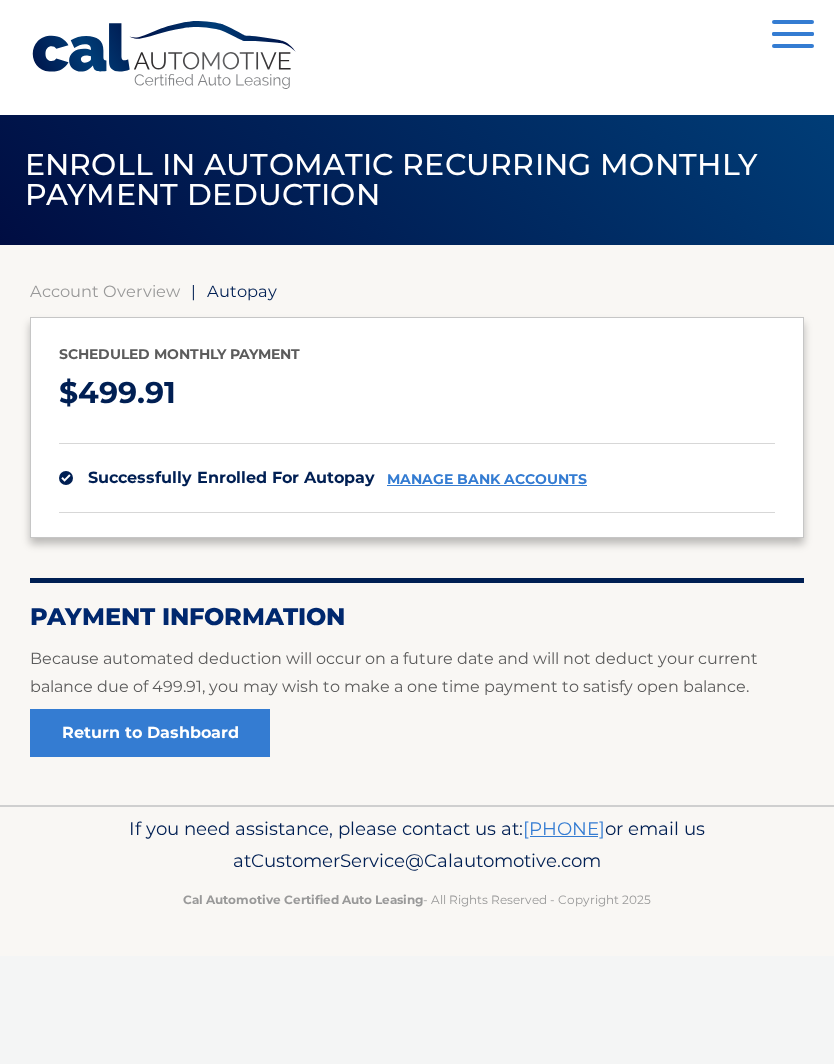 click on "Return to Dashboard" at bounding box center [150, 733] 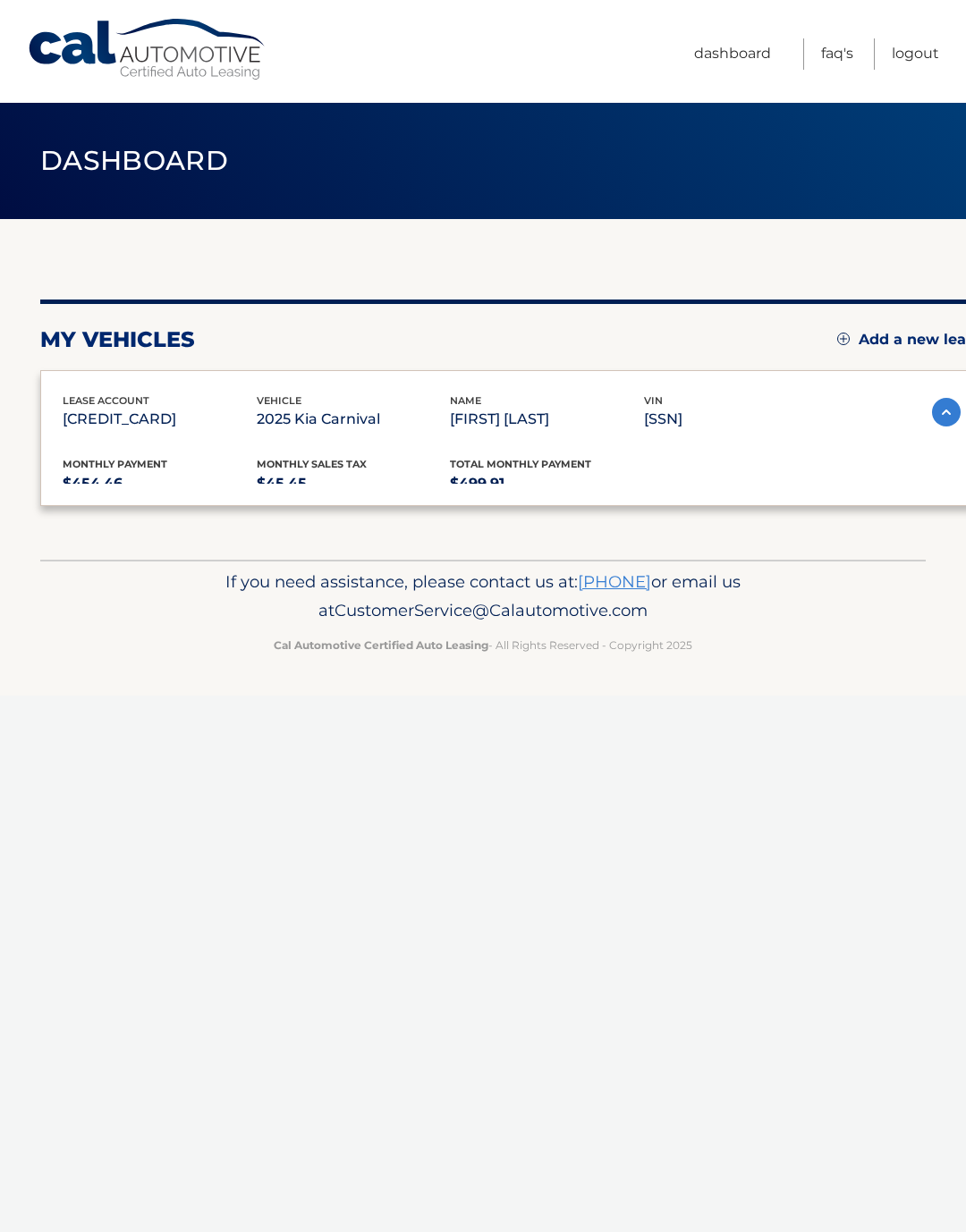 scroll, scrollTop: 0, scrollLeft: 0, axis: both 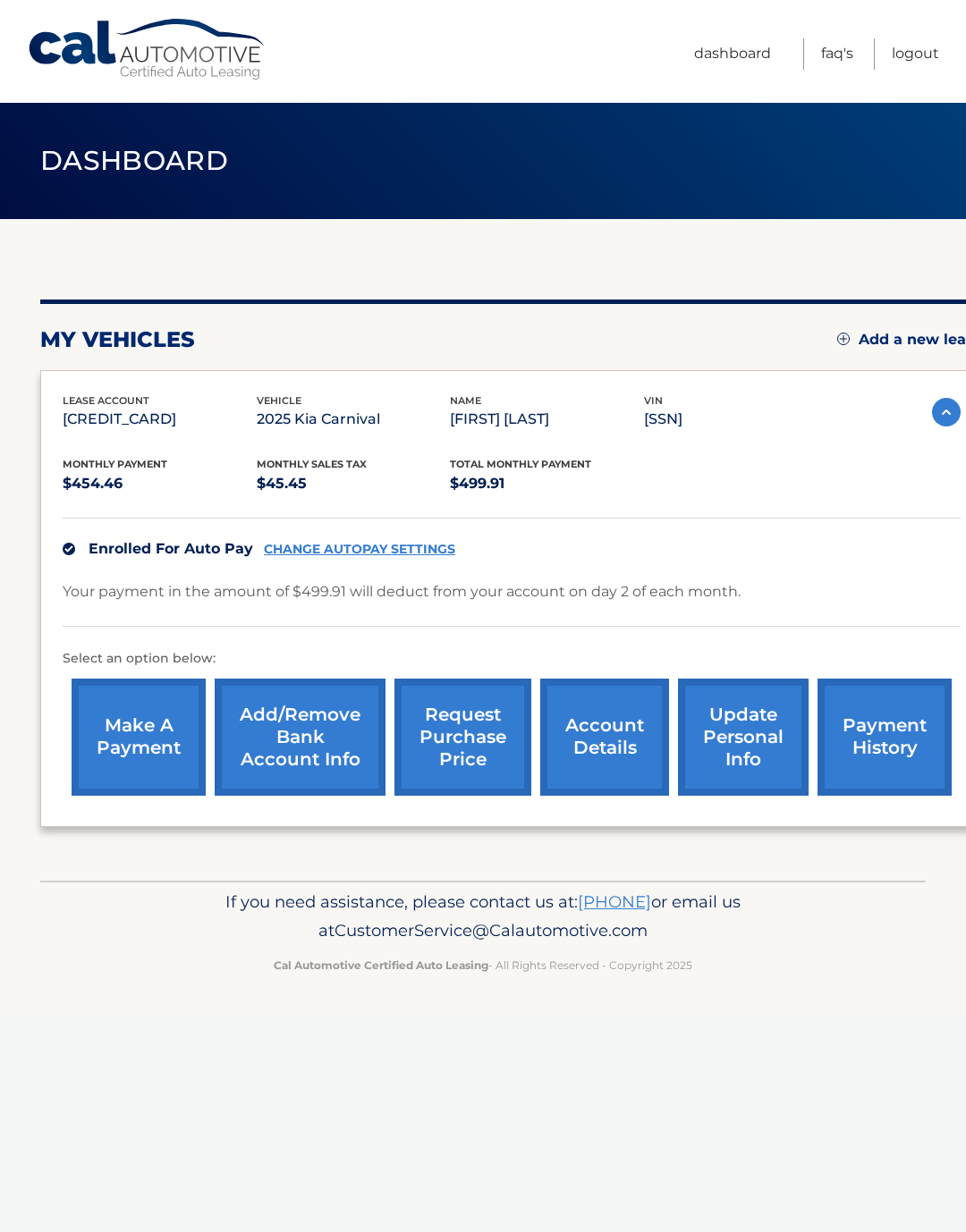 click on "make a payment" at bounding box center (139, 737) 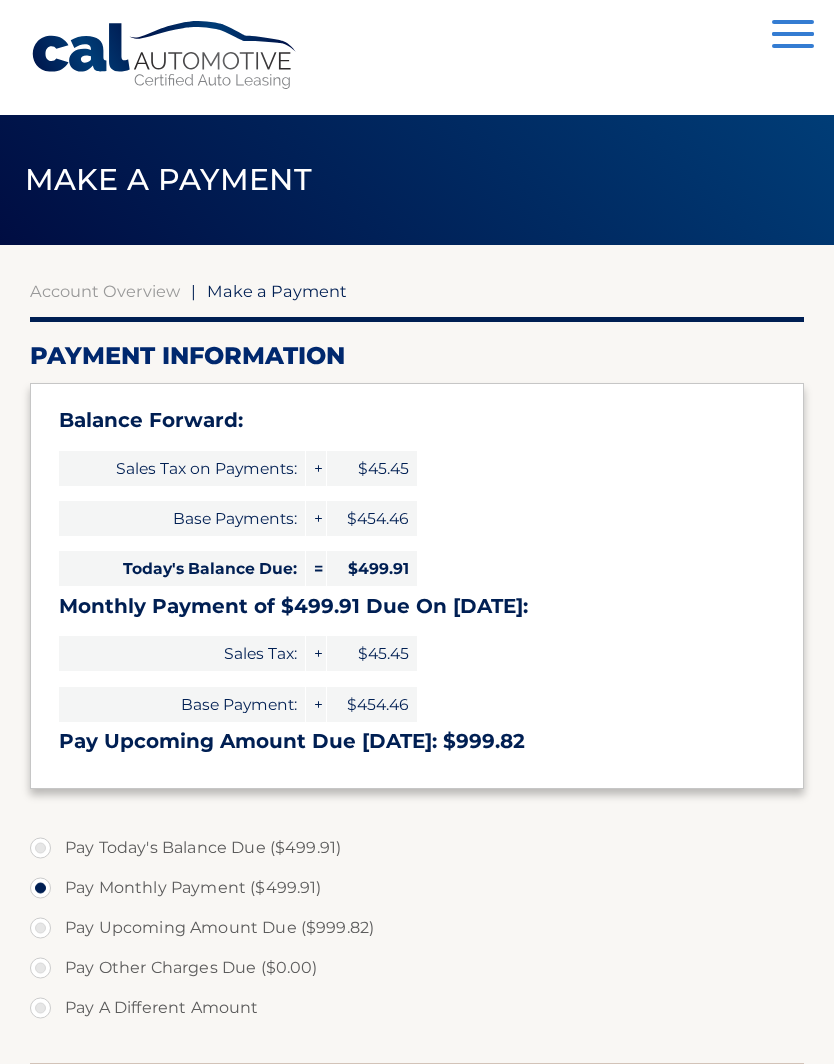 select on "YjUxYjYxY2ItMjQxYy00NTliLTkxMGUtYzVhNDRkODdmNjA1" 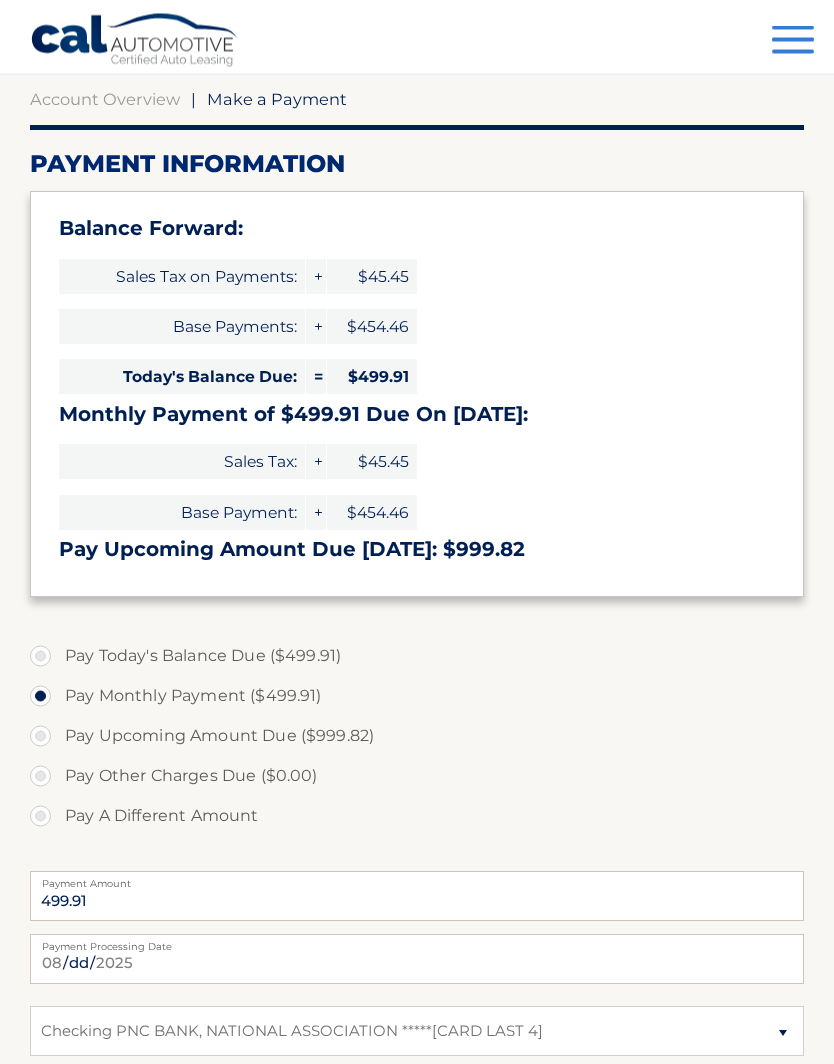 scroll, scrollTop: 219, scrollLeft: 0, axis: vertical 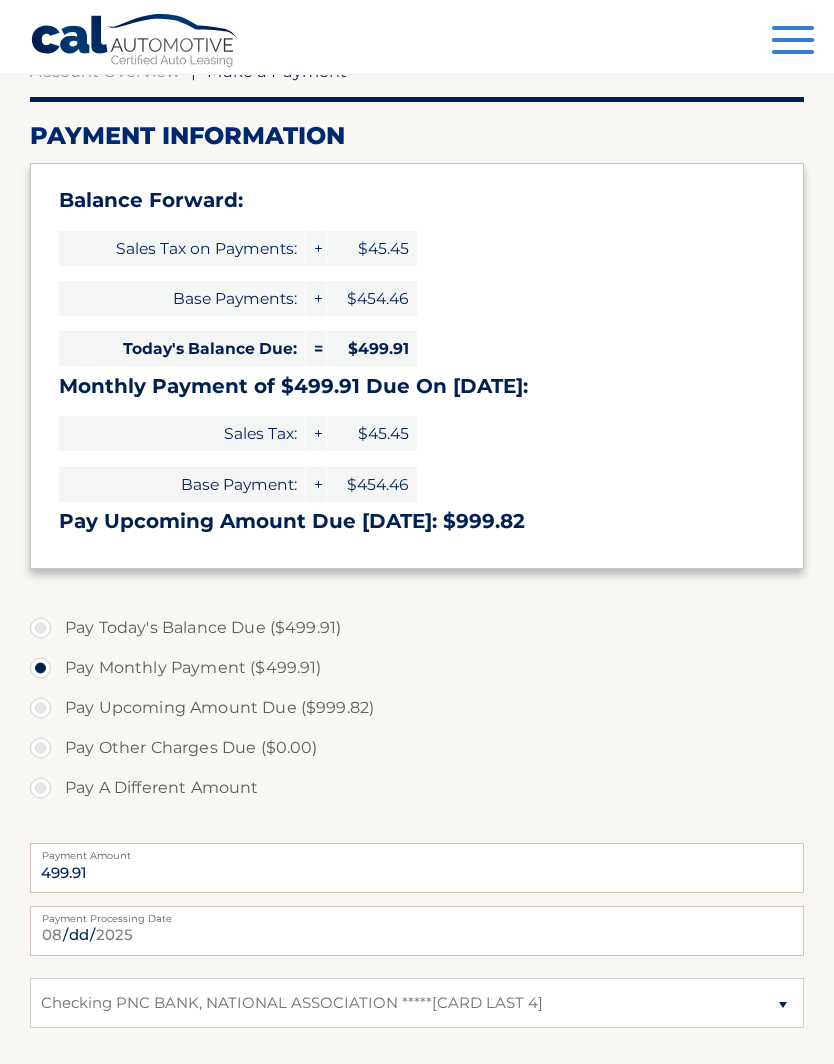click on "Pay Today's Balance Due ($499.91)" at bounding box center (417, 628) 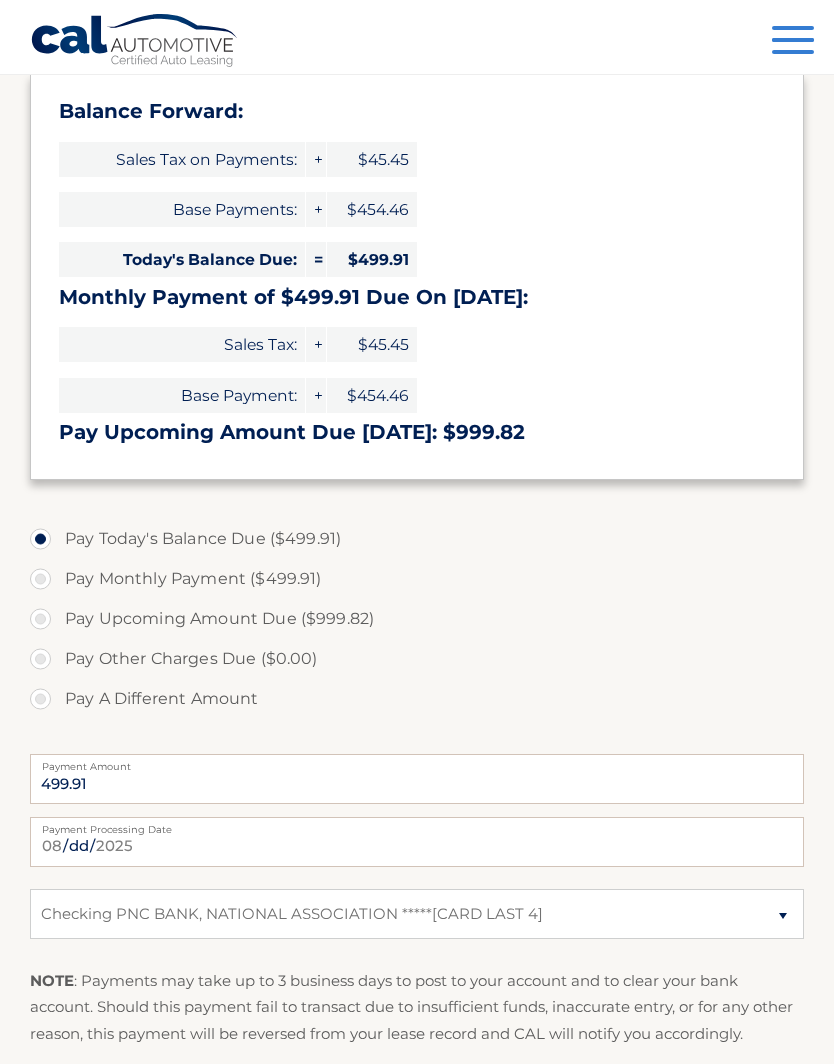 scroll, scrollTop: 480, scrollLeft: 0, axis: vertical 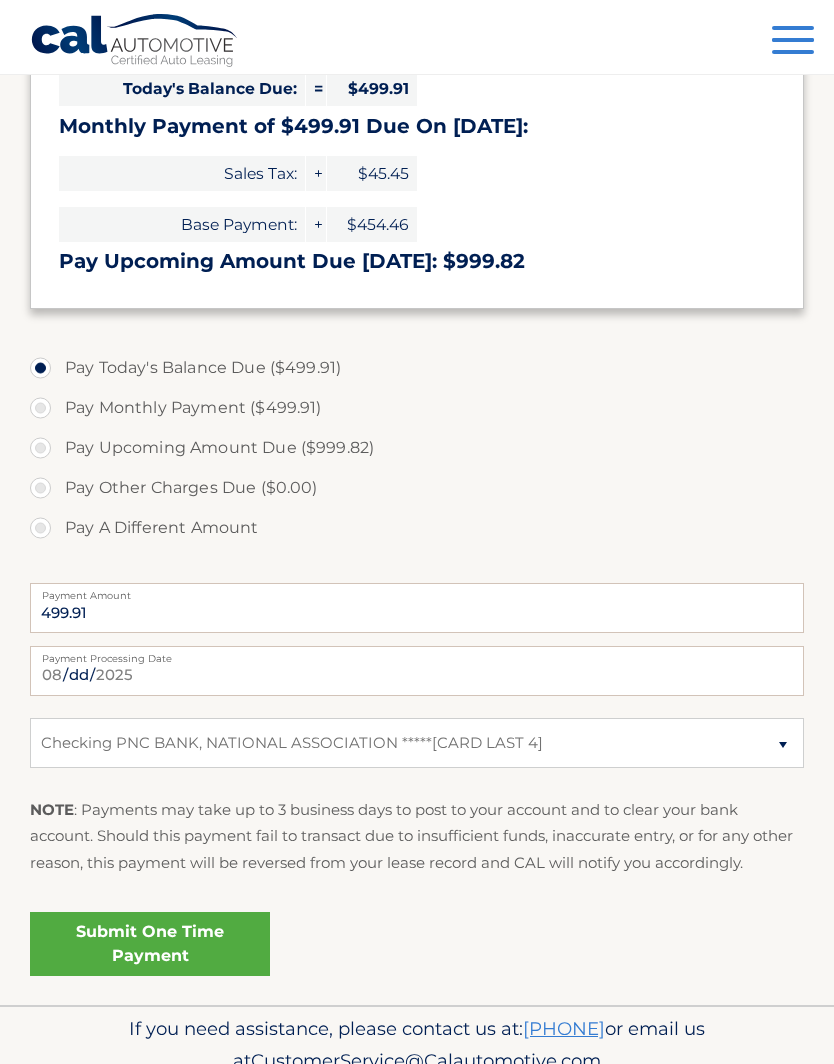 click on "Submit One Time Payment" at bounding box center (150, 944) 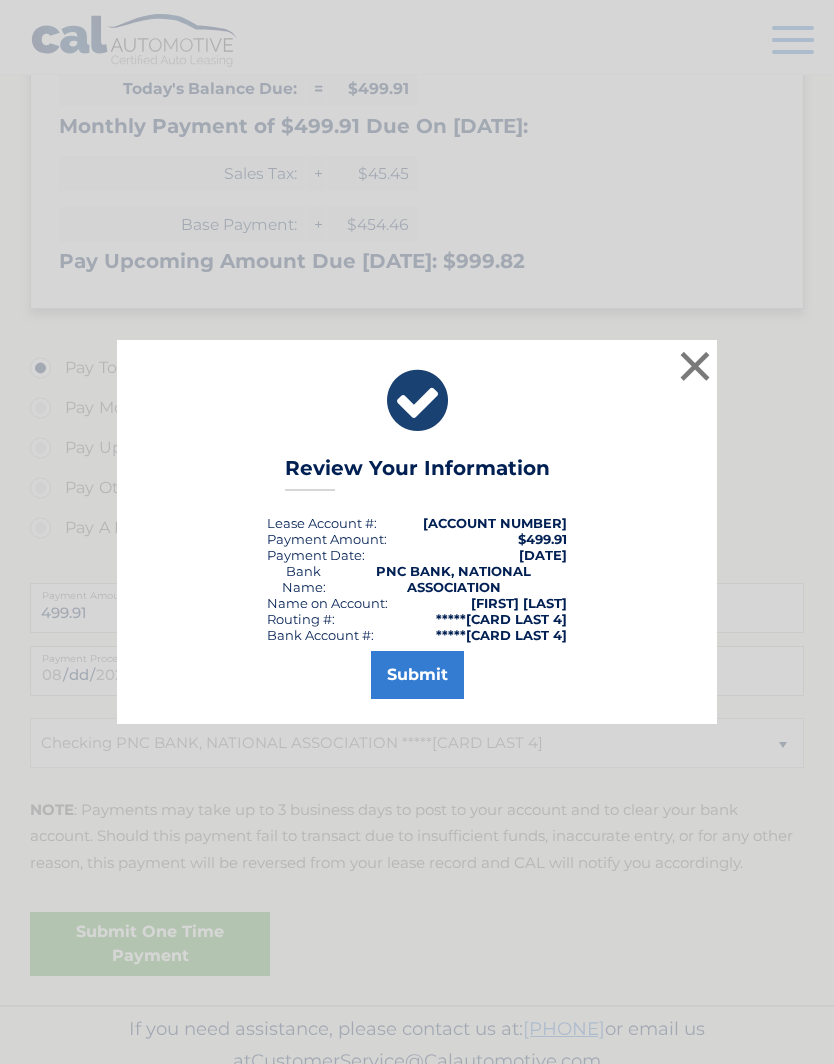 click on "Submit" at bounding box center [417, 675] 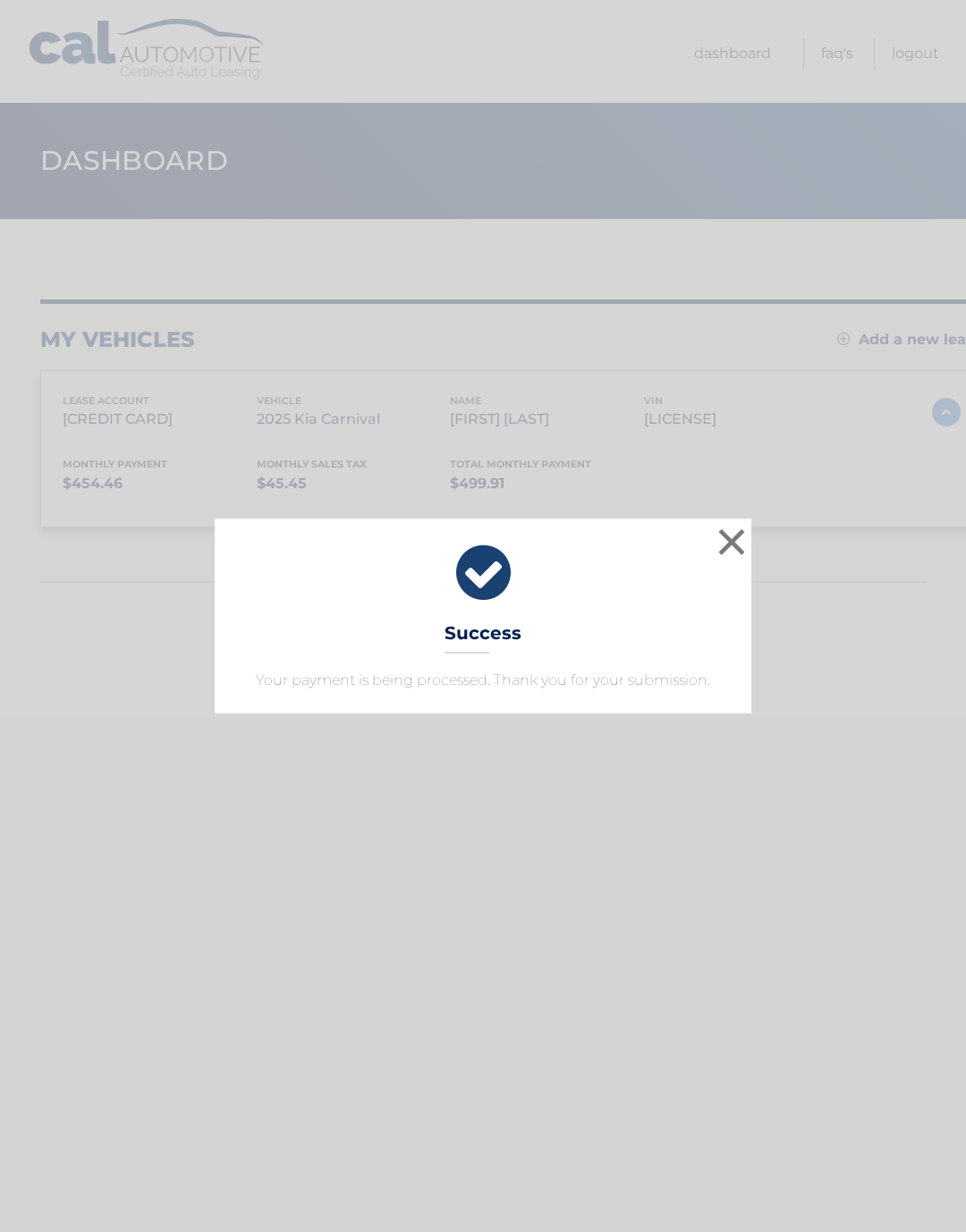 scroll, scrollTop: 0, scrollLeft: 0, axis: both 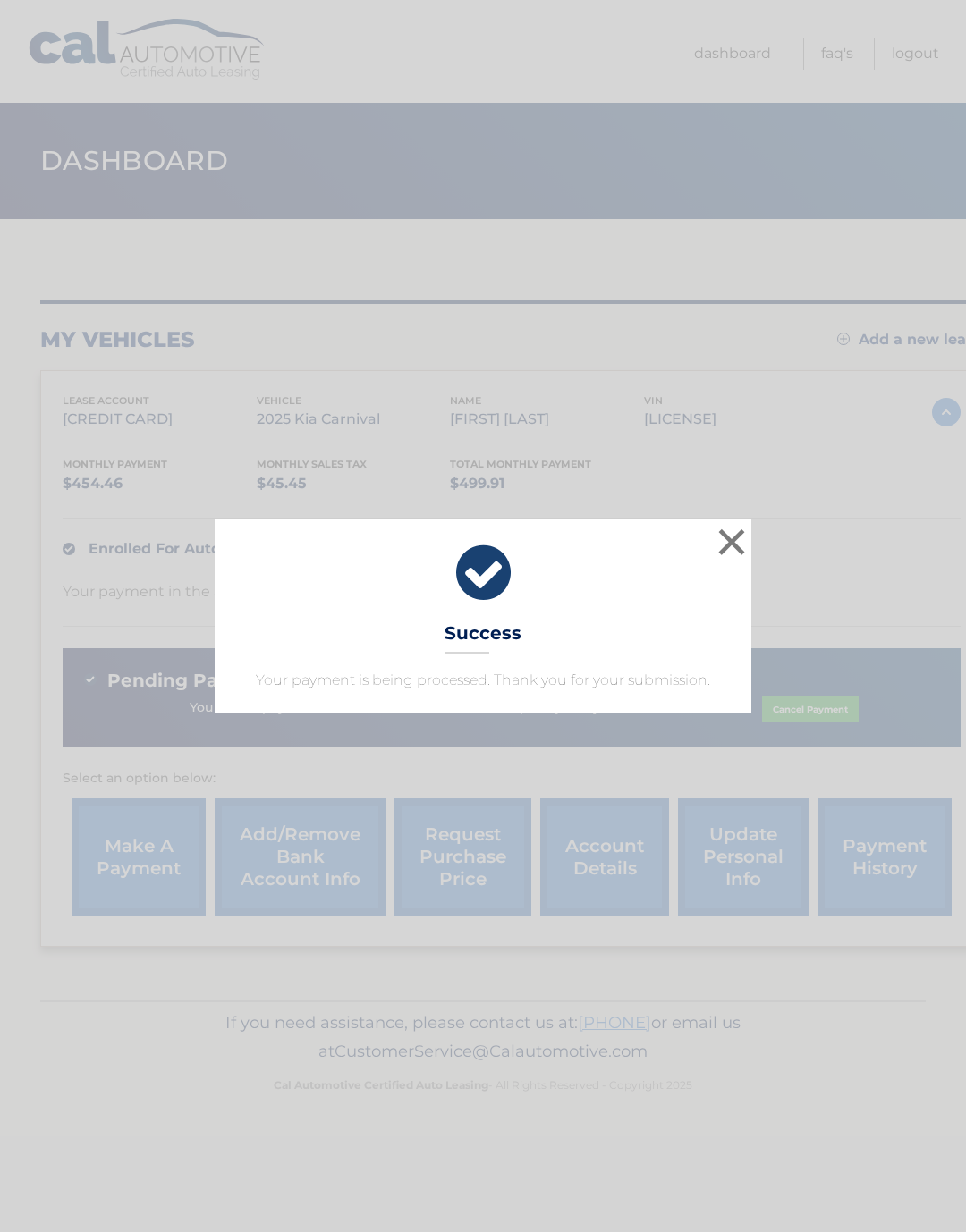 click on "×" at bounding box center [732, 542] 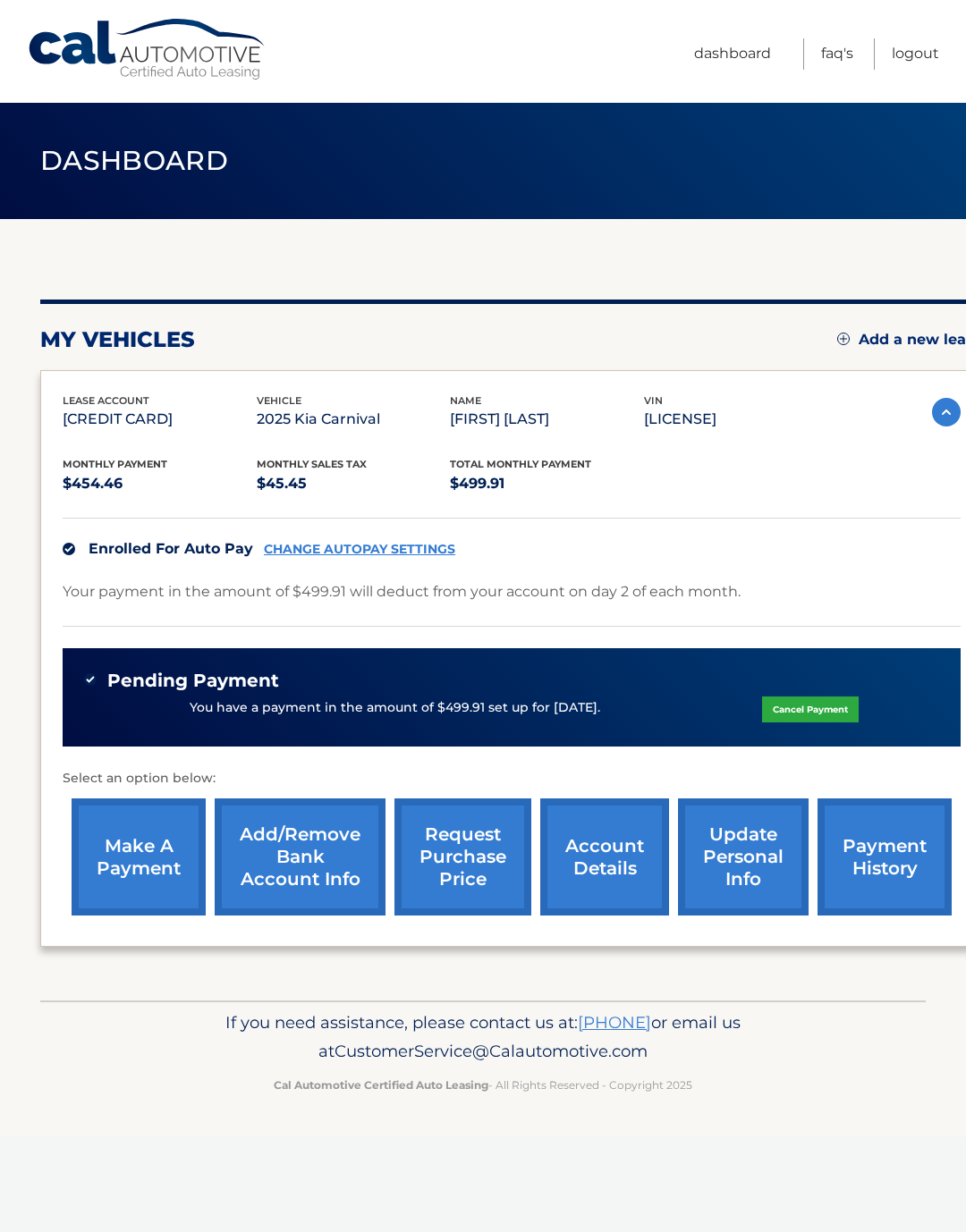 click on "Logout" at bounding box center [915, 54] 